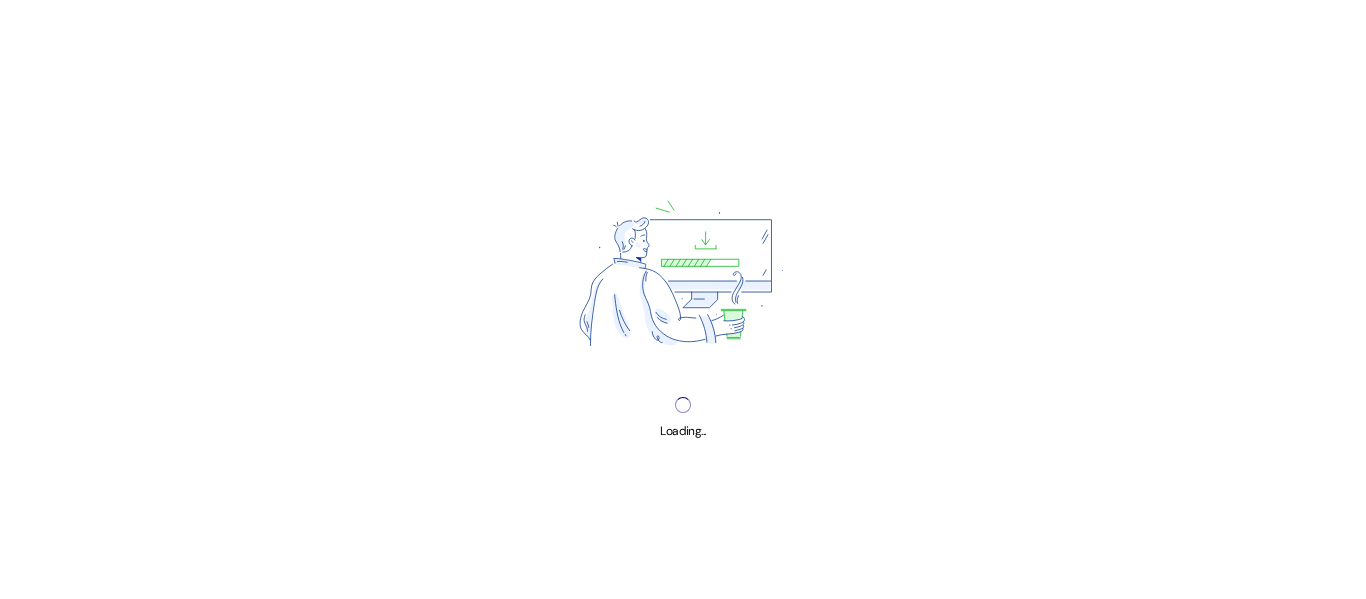 scroll, scrollTop: 0, scrollLeft: 0, axis: both 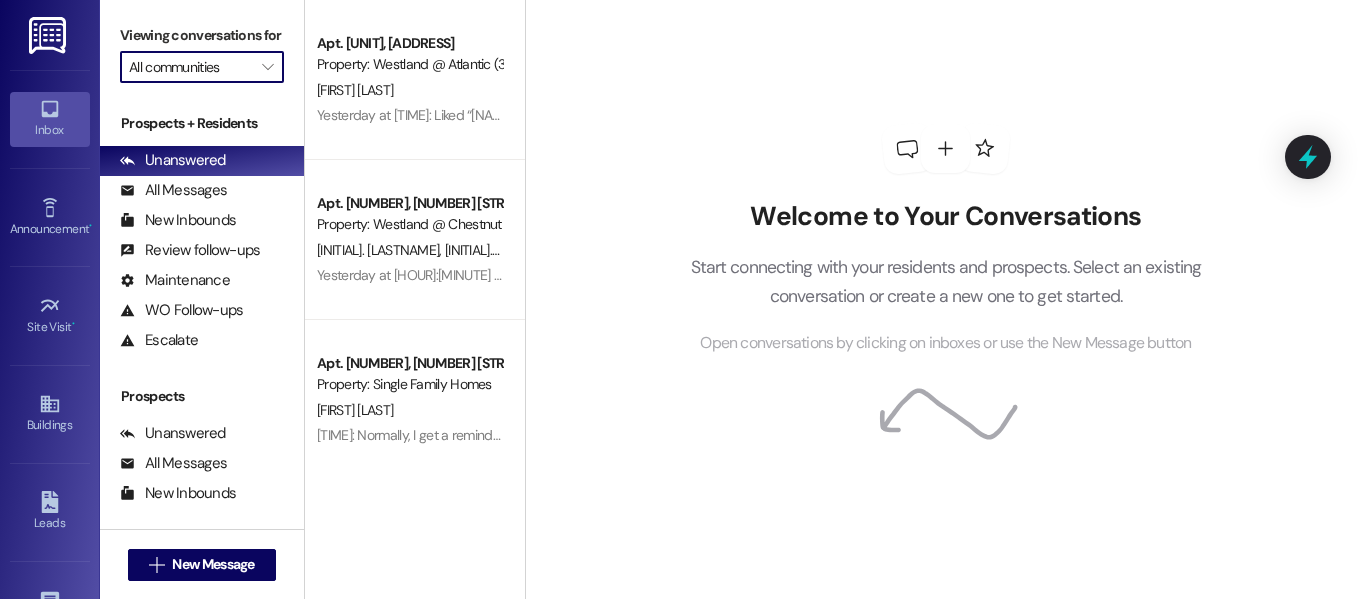 click on "All communities" at bounding box center (190, 67) 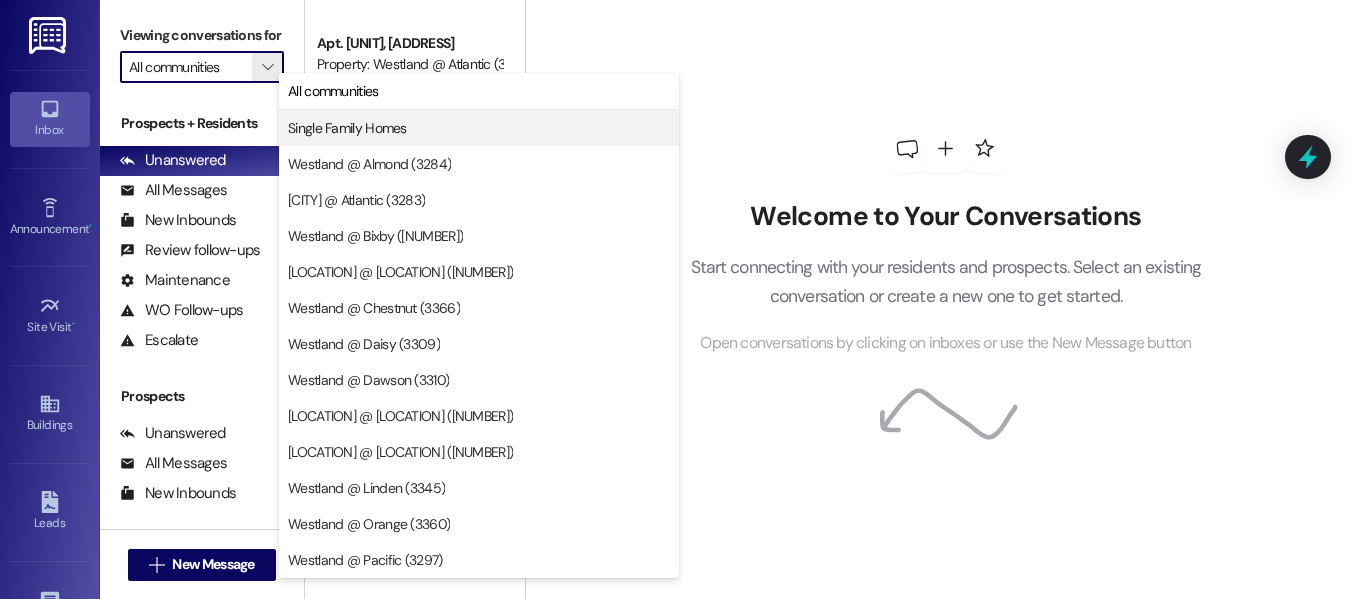 click on "Single Family Homes" at bounding box center (347, 128) 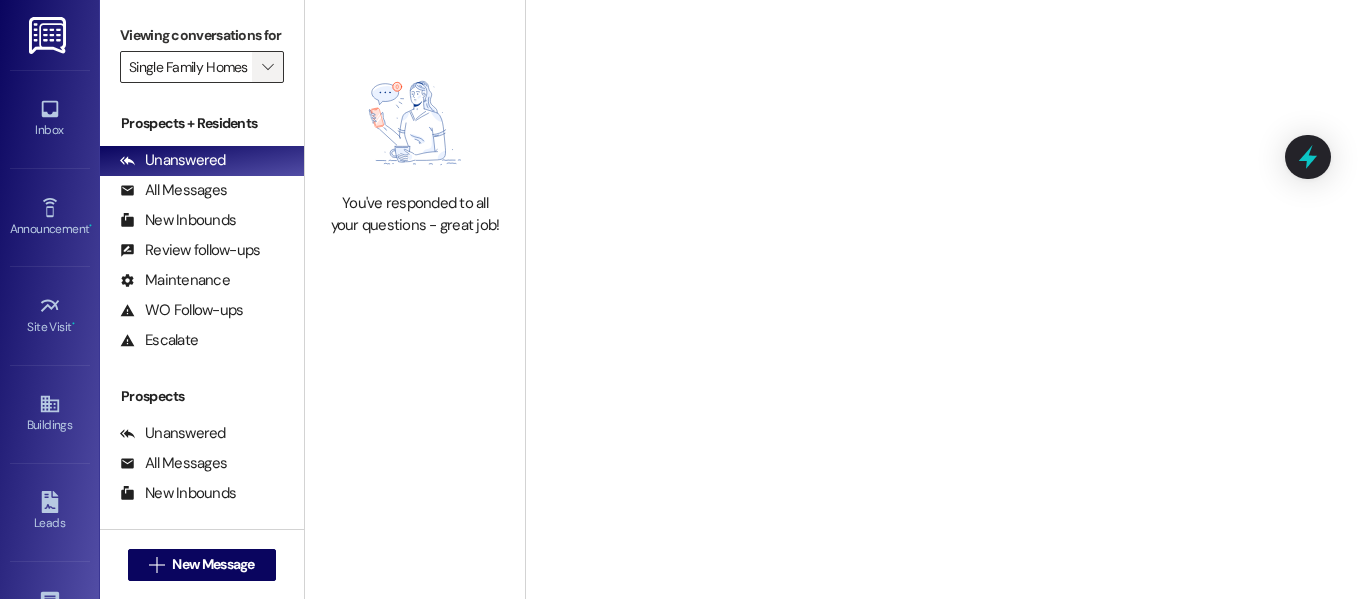 click on "" at bounding box center [267, 67] 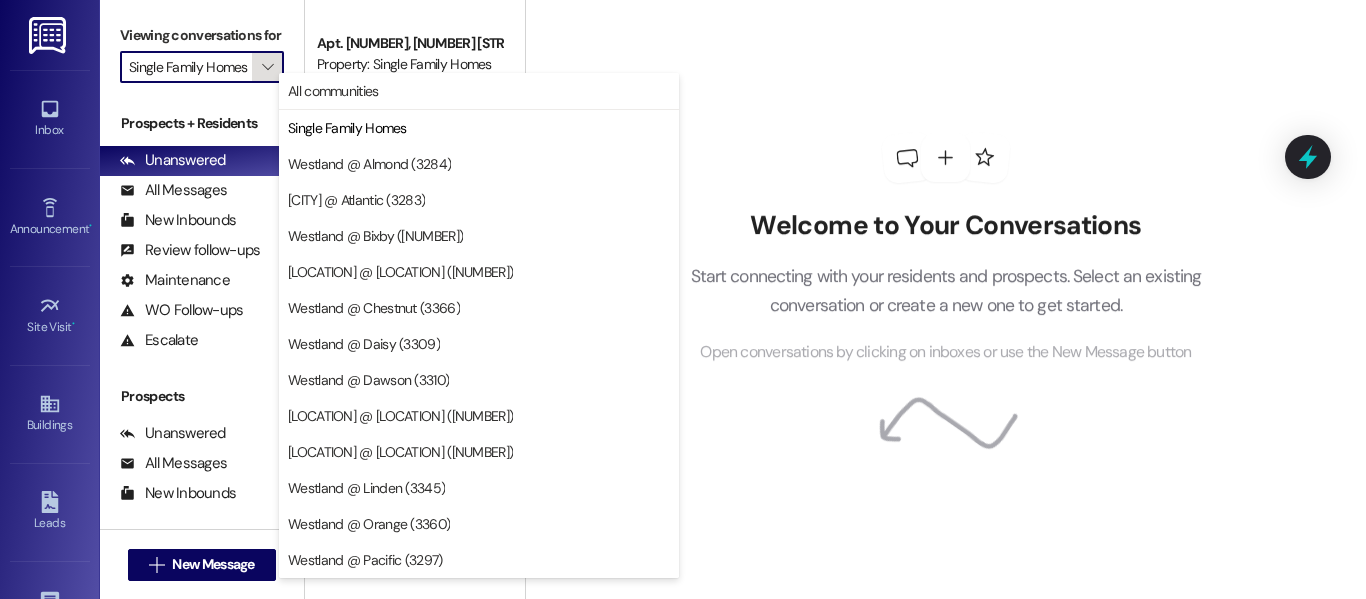 scroll, scrollTop: 0, scrollLeft: 1, axis: horizontal 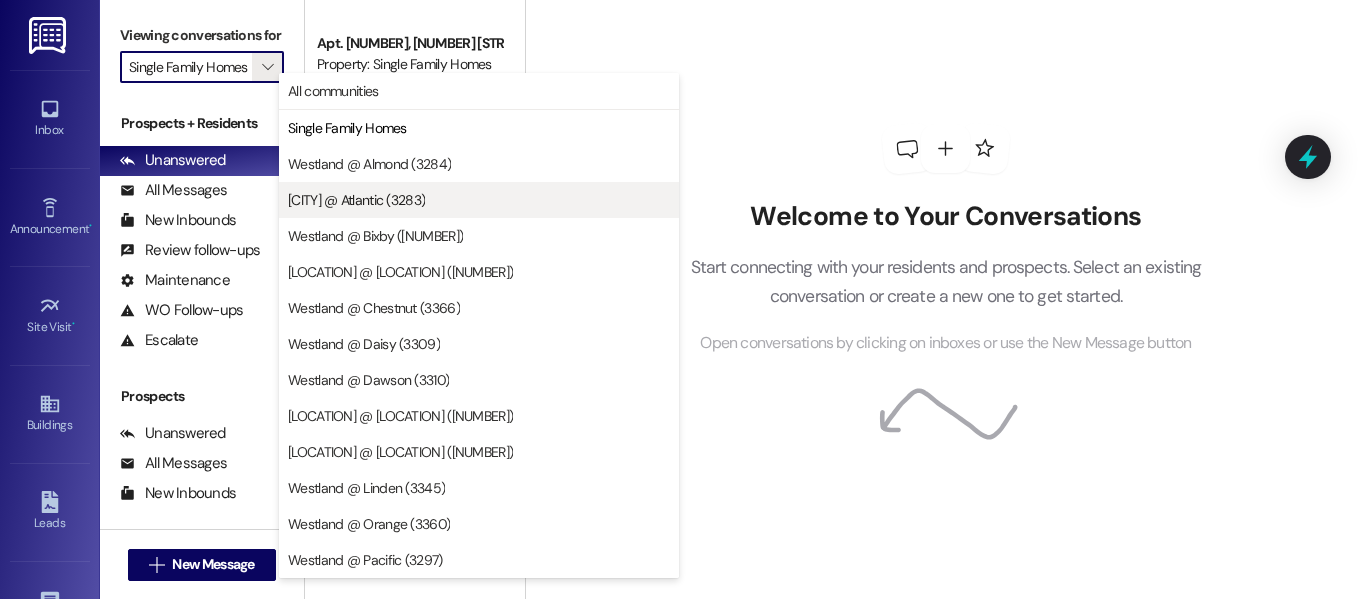 click on "[CITY] @ Atlantic (3283)" at bounding box center (479, 200) 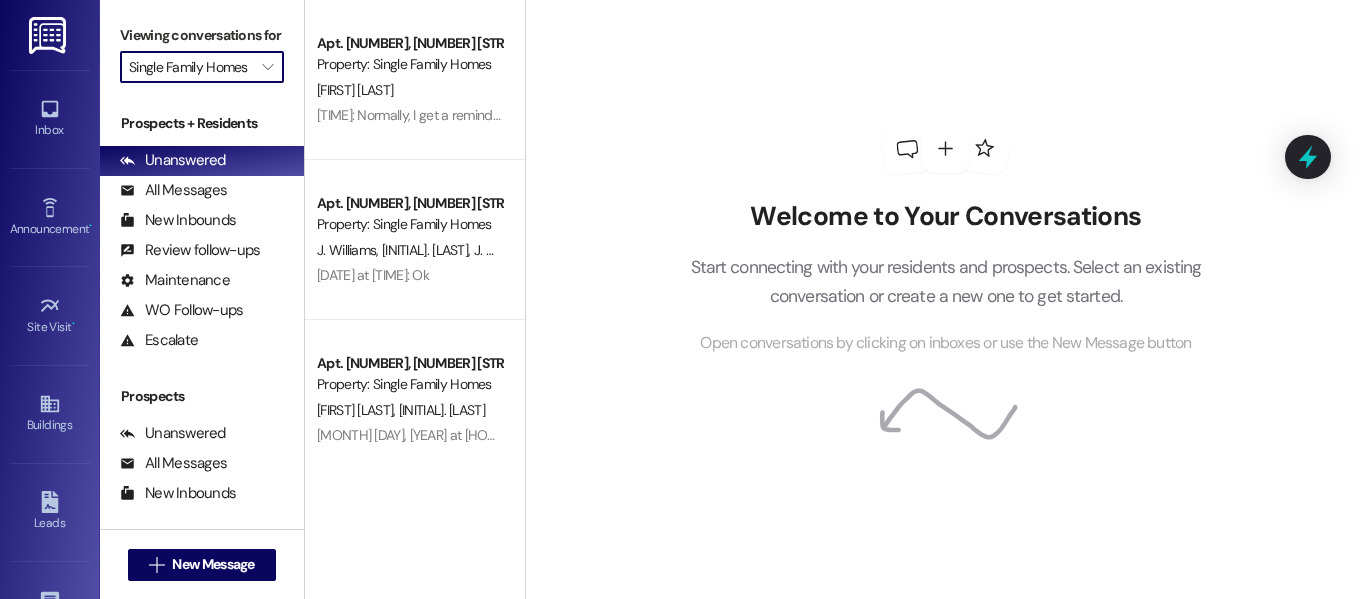 type on "[CITY] @ Atlantic (3283)" 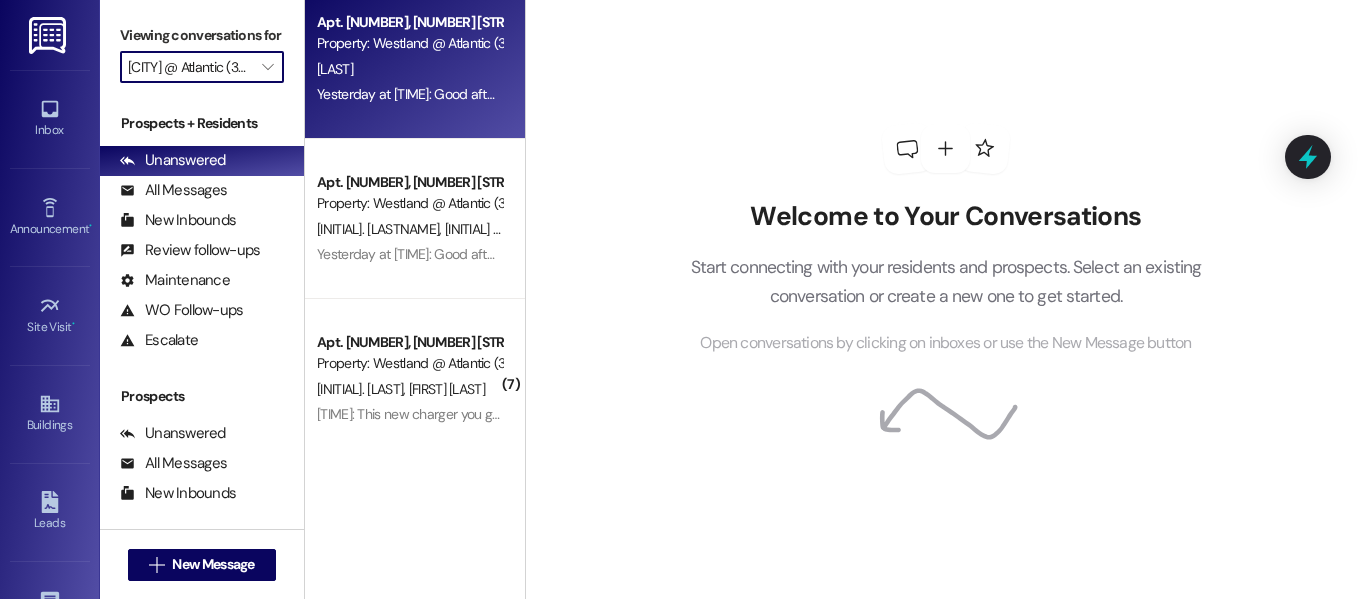 scroll, scrollTop: 183, scrollLeft: 0, axis: vertical 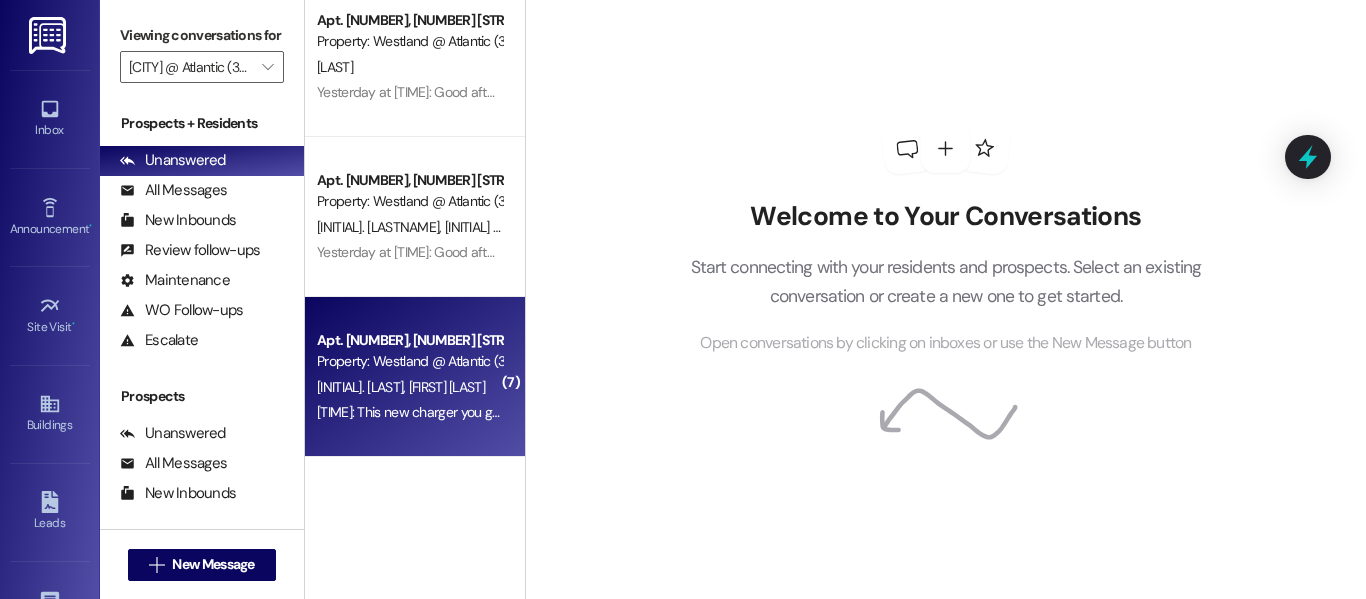click on "Property: Westland @ Atlantic (3283)" at bounding box center (409, 361) 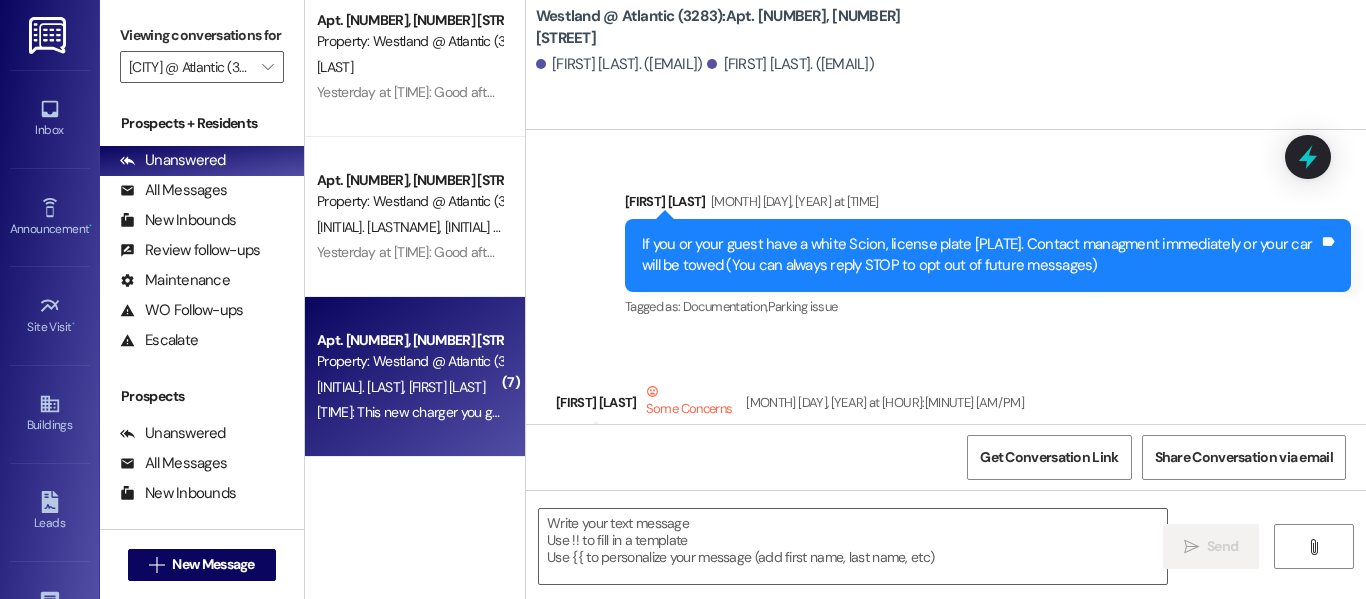scroll, scrollTop: 77265, scrollLeft: 0, axis: vertical 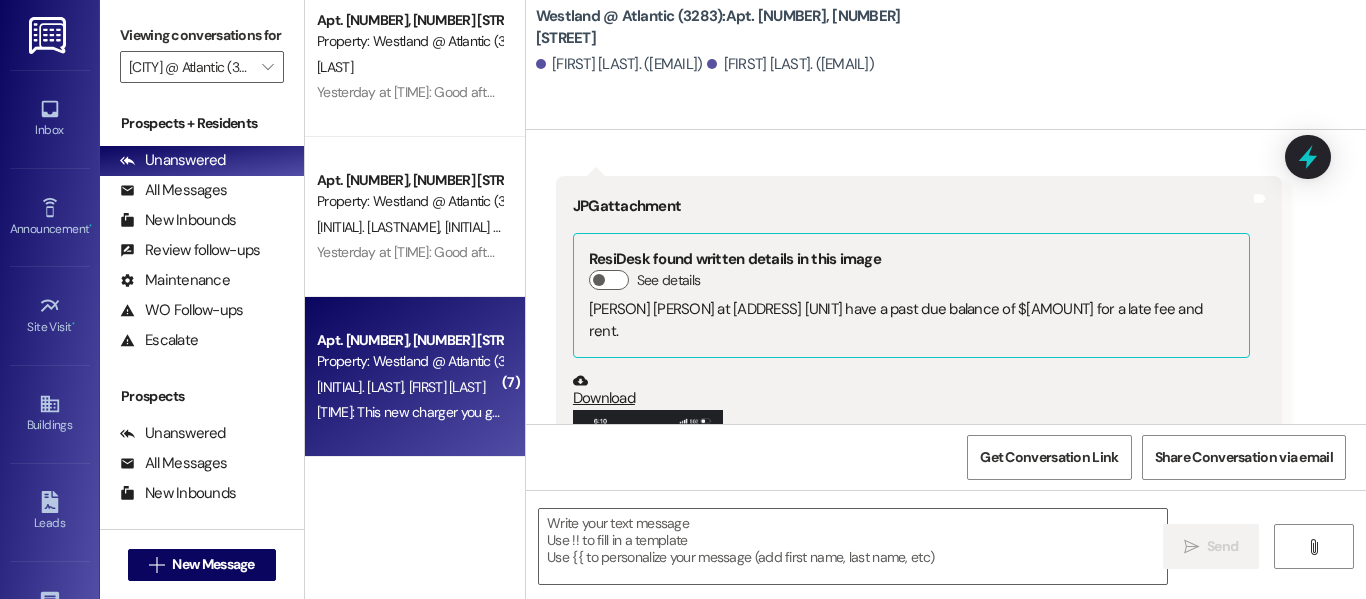 click at bounding box center [648, 572] 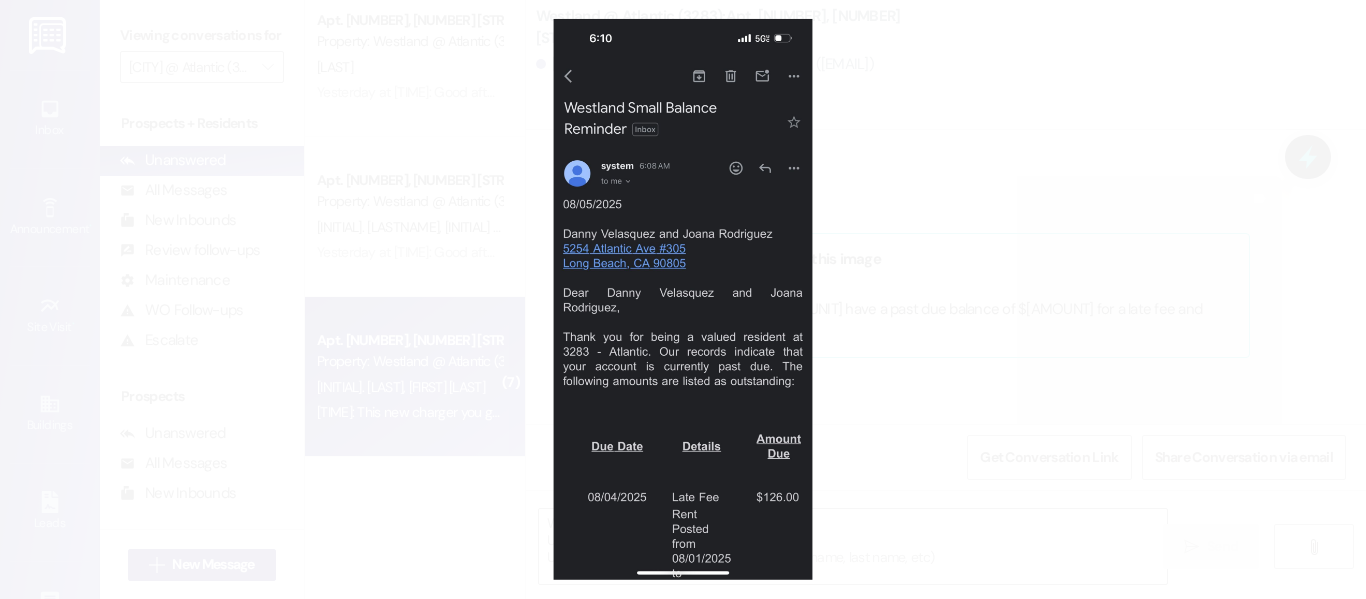 click at bounding box center (683, 299) 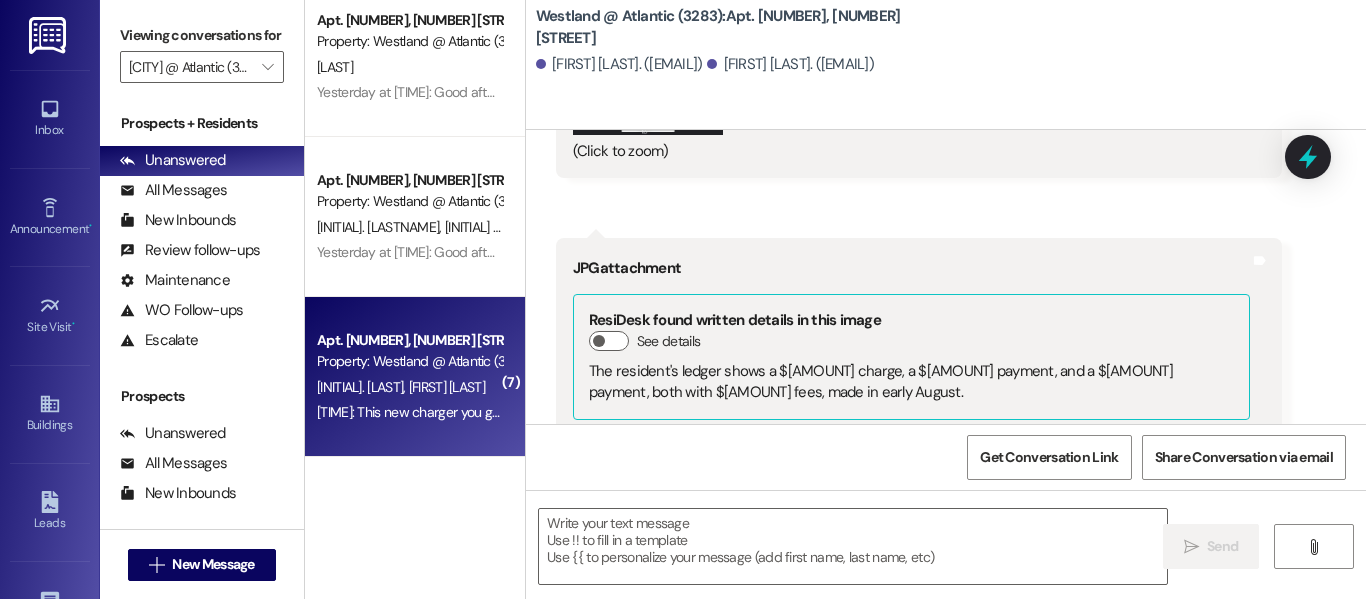 scroll, scrollTop: 78430, scrollLeft: 0, axis: vertical 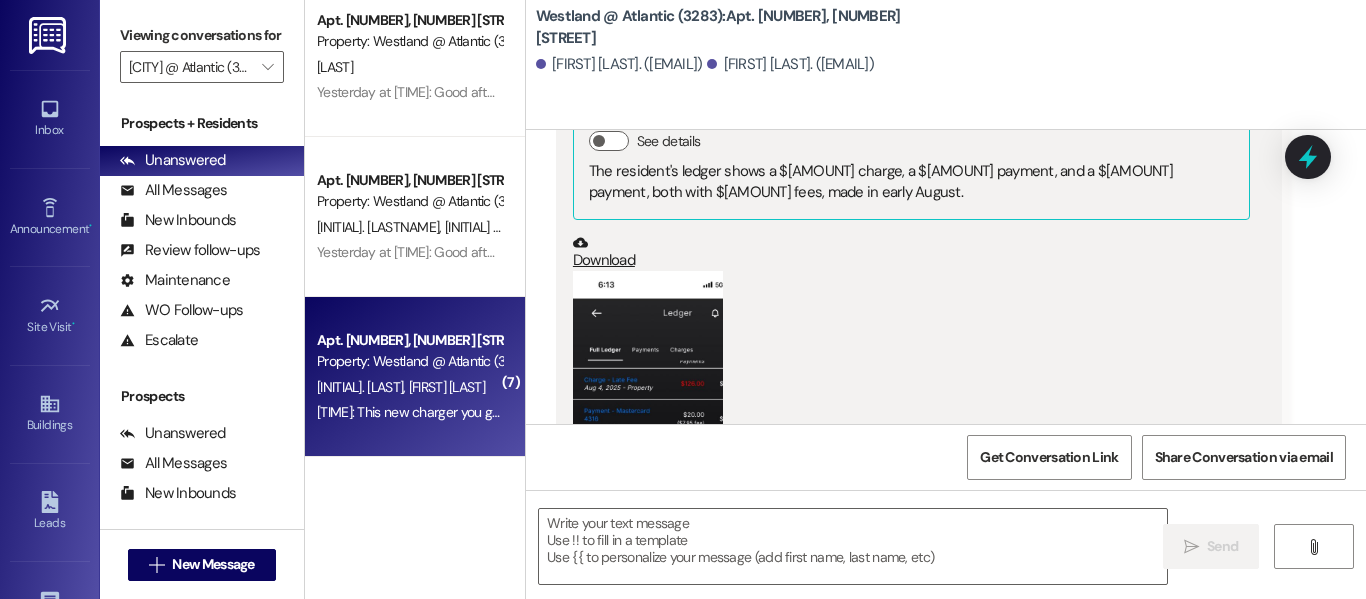click at bounding box center (648, 374) 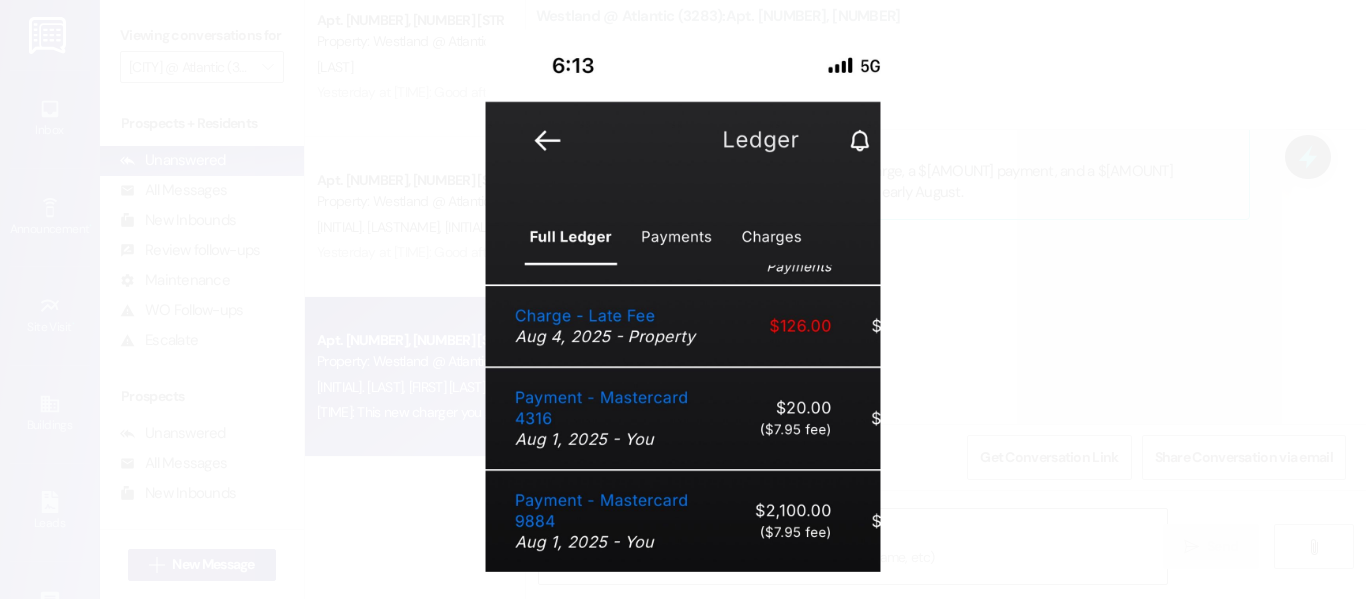 click at bounding box center (683, 299) 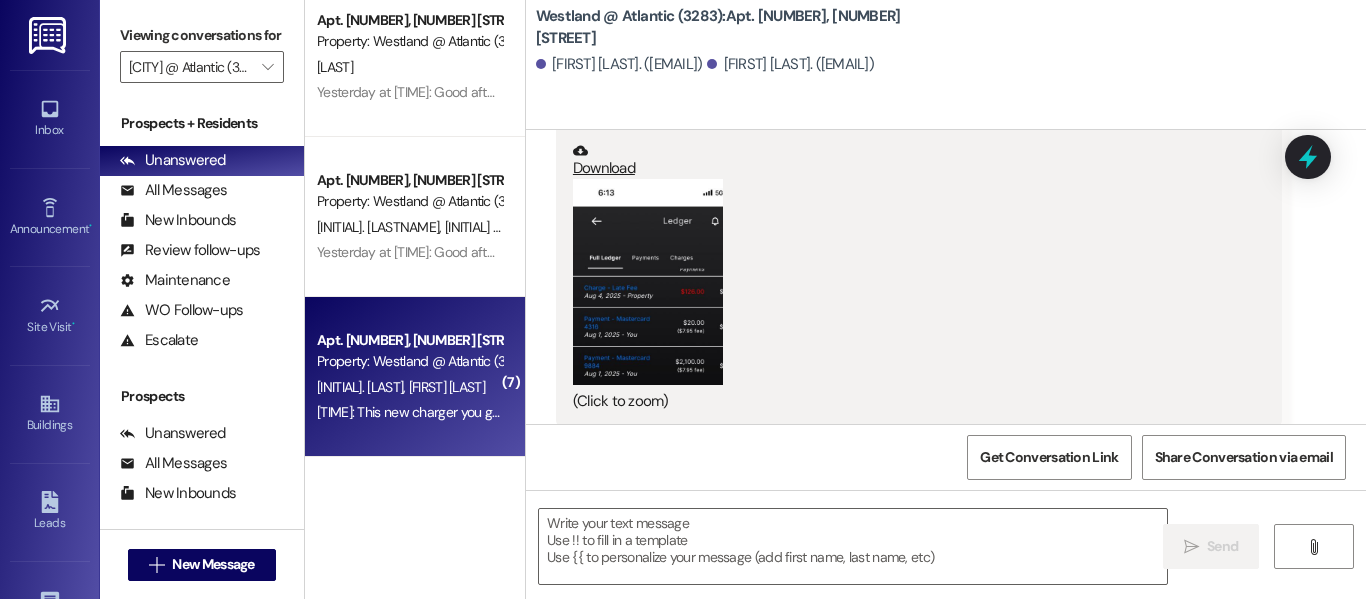 scroll, scrollTop: 78630, scrollLeft: 0, axis: vertical 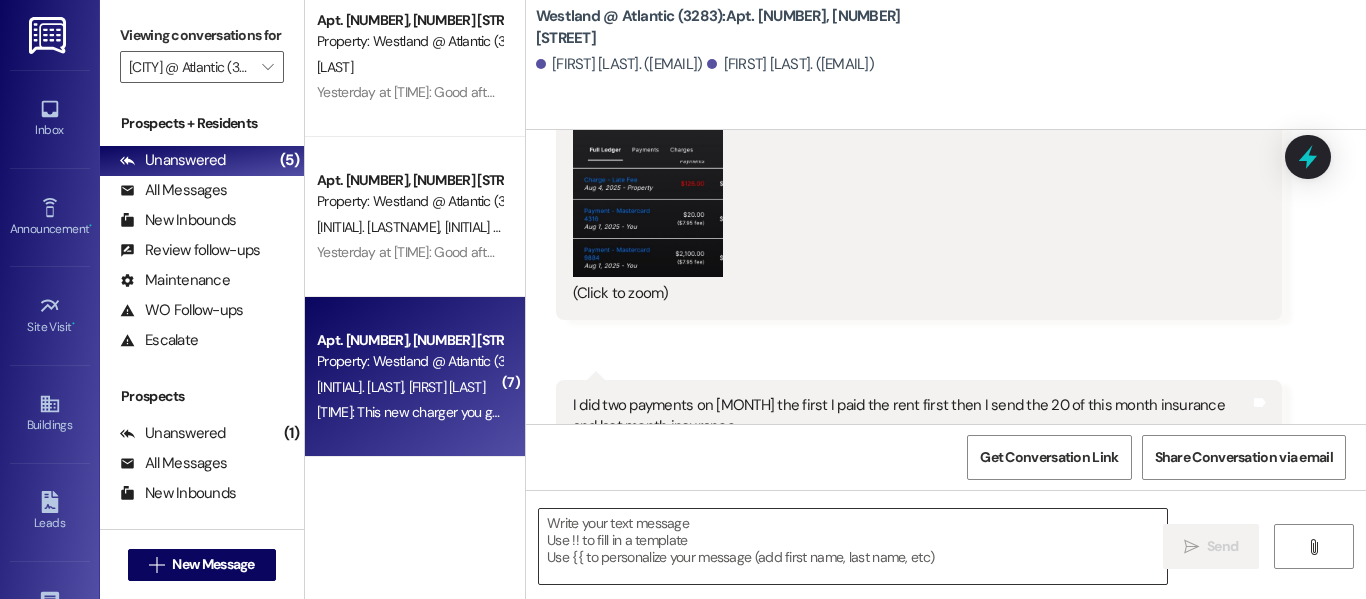 click at bounding box center [853, 546] 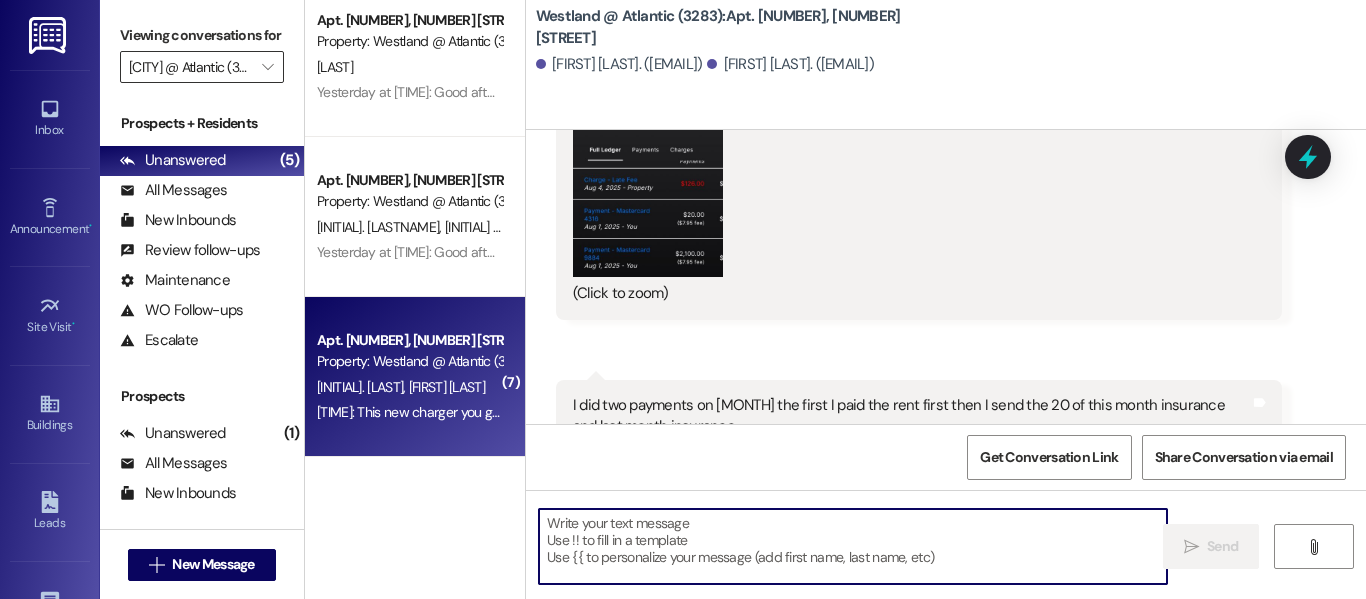 click on "[CITY] @ Atlantic (3283)" at bounding box center [190, 67] 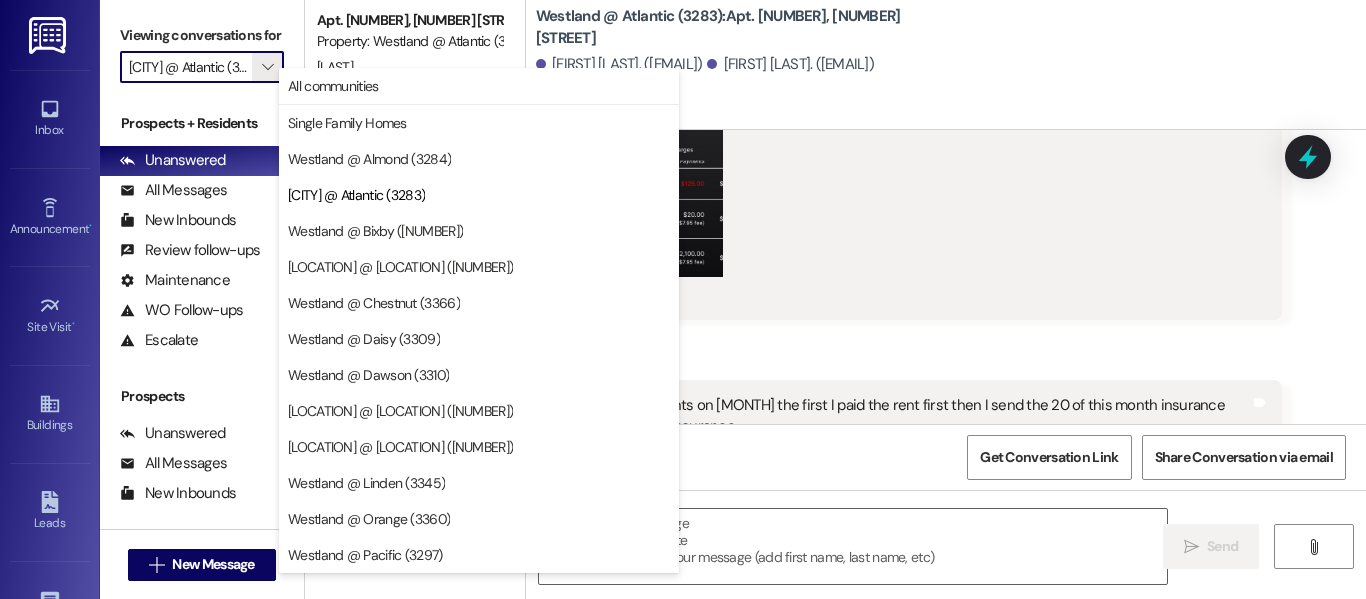 click on "Get Conversation Link Share Conversation via email" at bounding box center [946, 457] 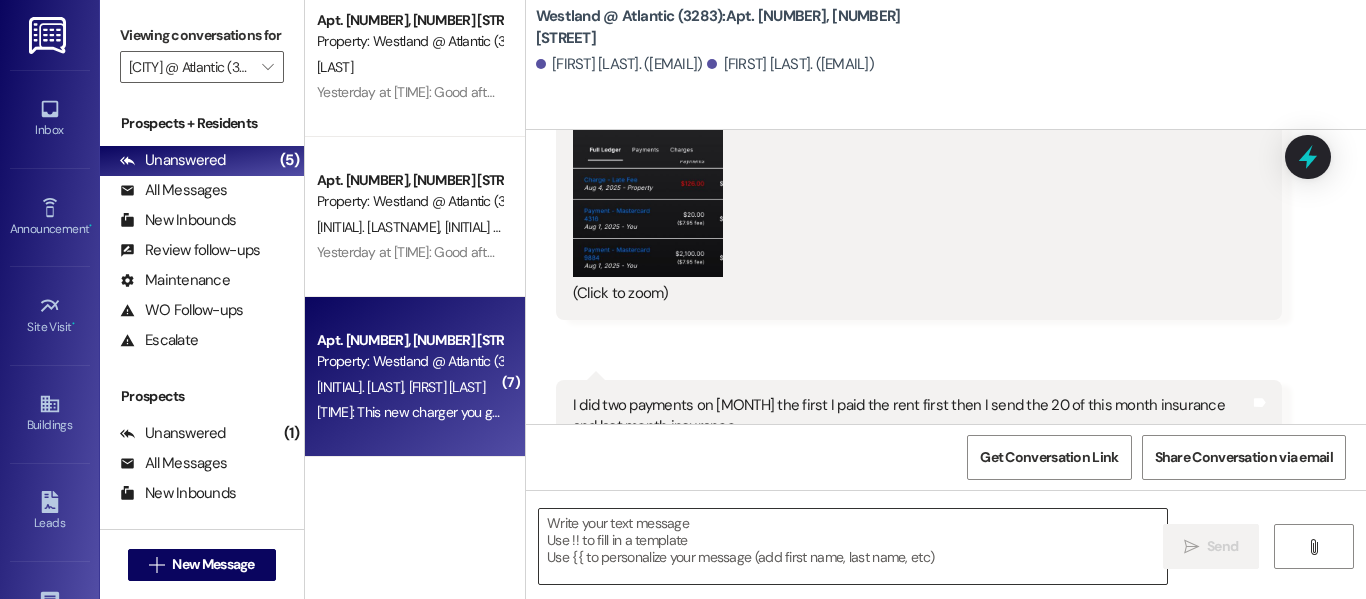 click at bounding box center [853, 546] 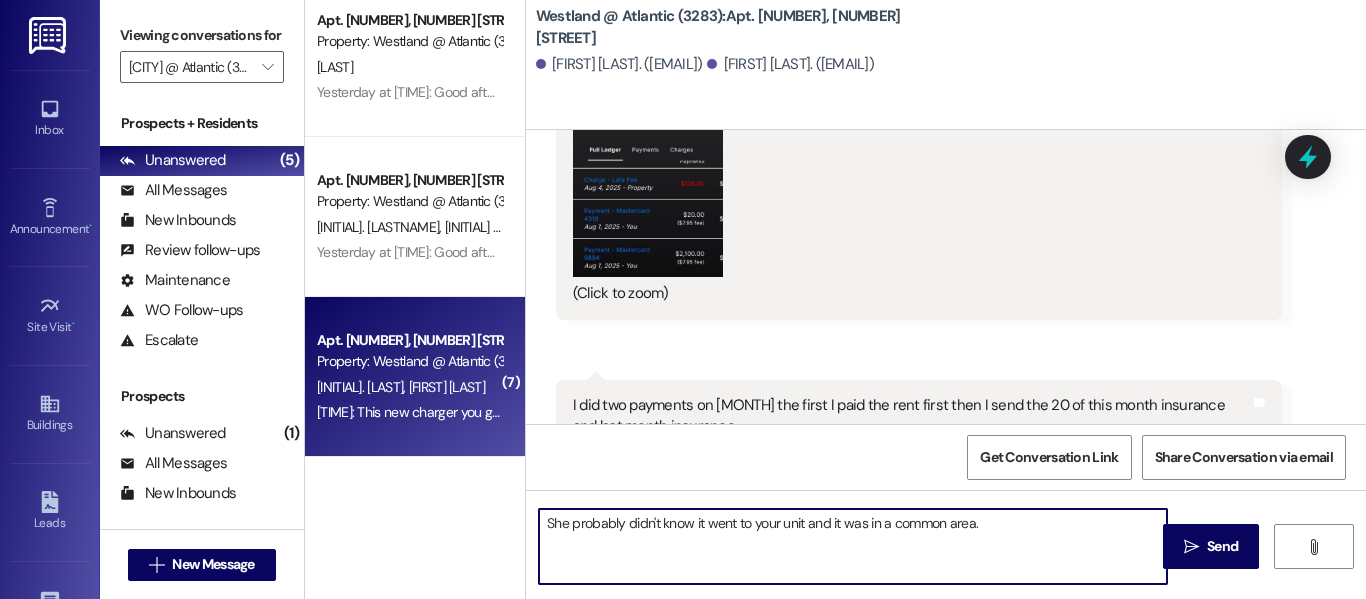 click on "She probably didn't know it went to your unit and it was in a common area." at bounding box center (853, 546) 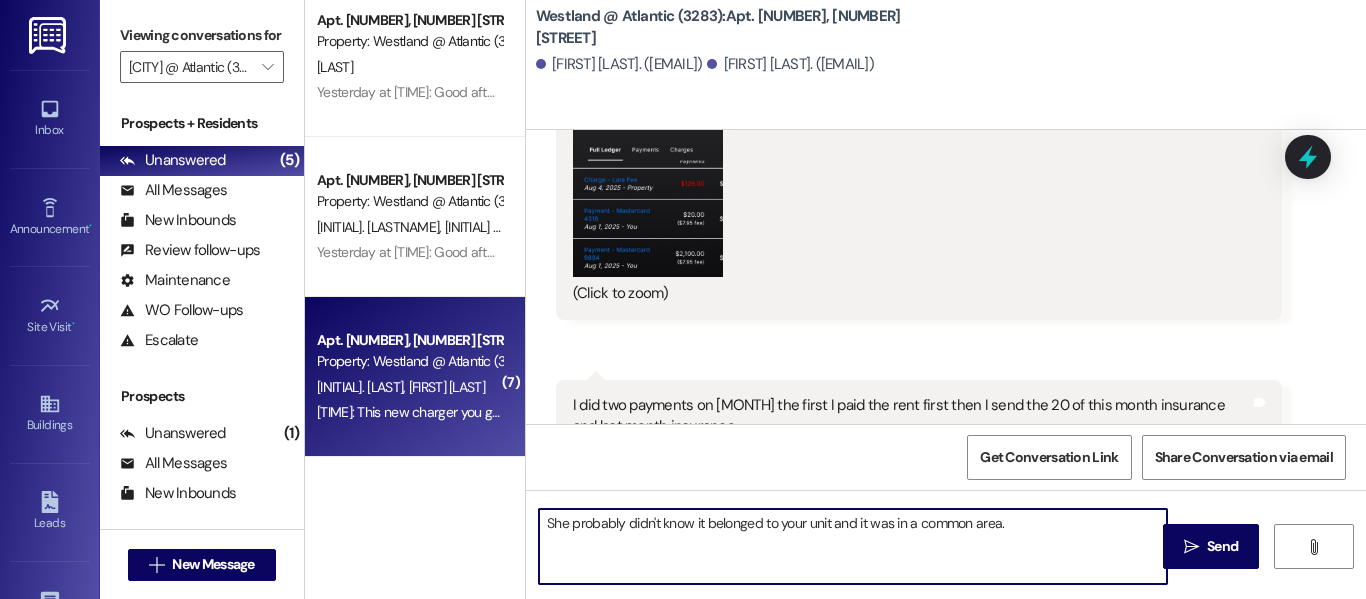 click on "She probably didn't know it belonged to your unit and it was in a common area." at bounding box center [853, 546] 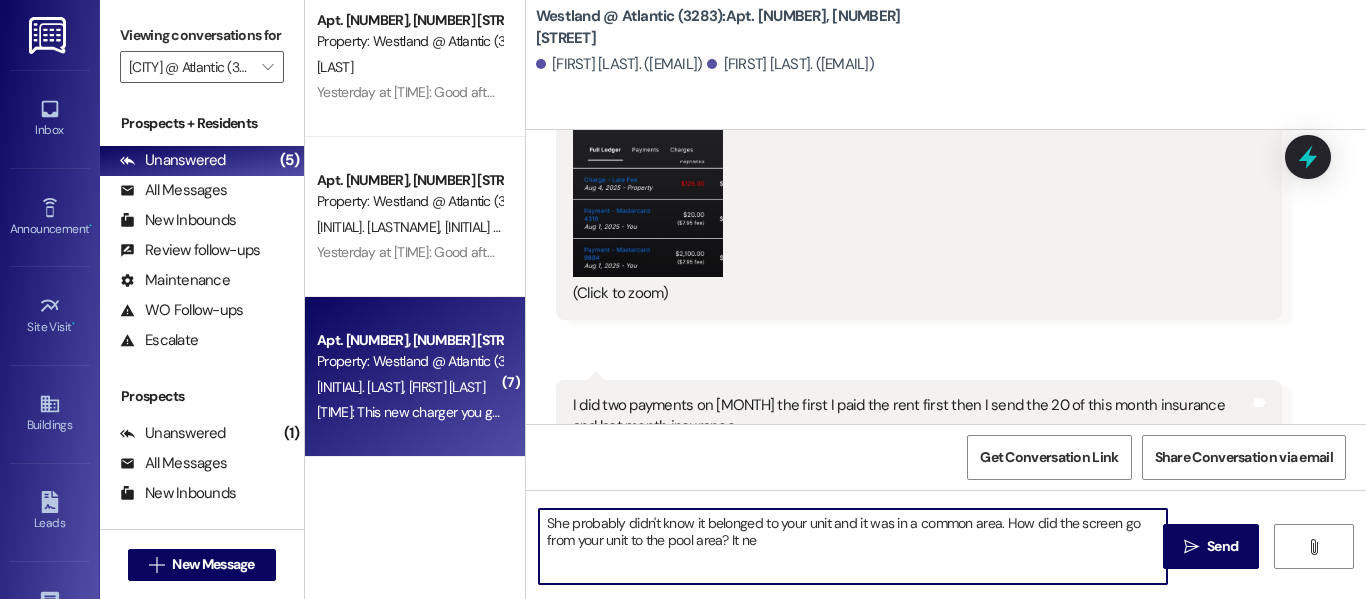 click on "She probably didn't know it belonged to your unit and it was in a common area. How did the screen go from your unit to the pool area? It ne" at bounding box center (853, 546) 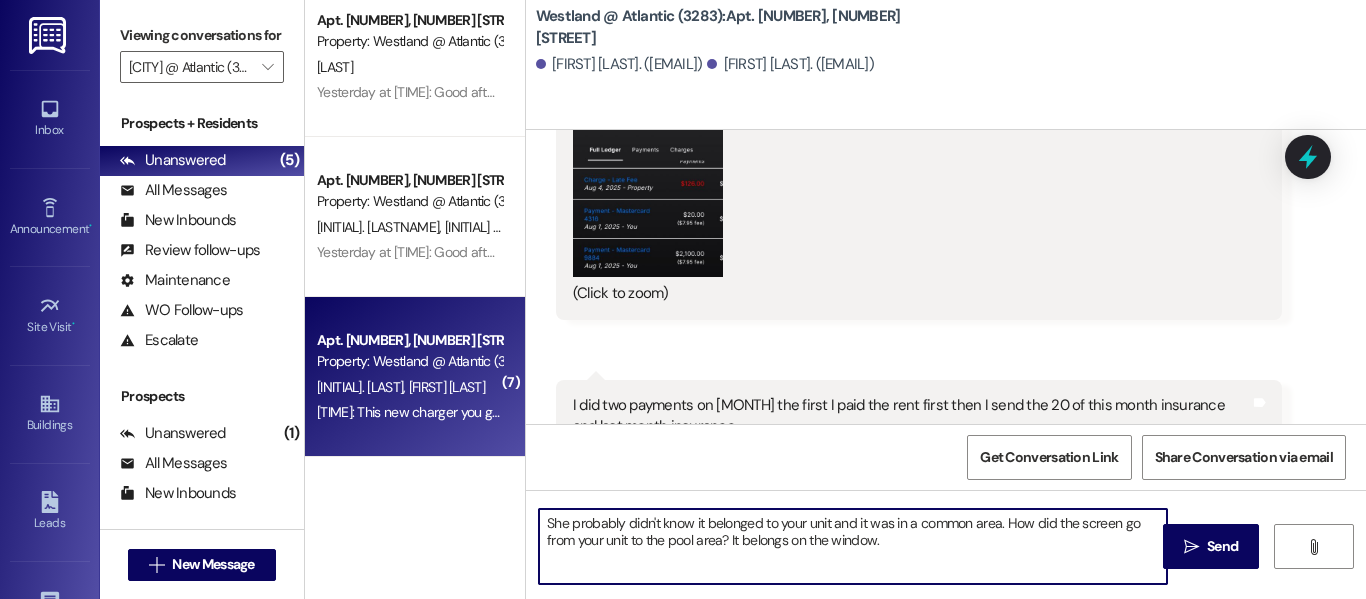 drag, startPoint x: 893, startPoint y: 534, endPoint x: 727, endPoint y: 543, distance: 166.24379 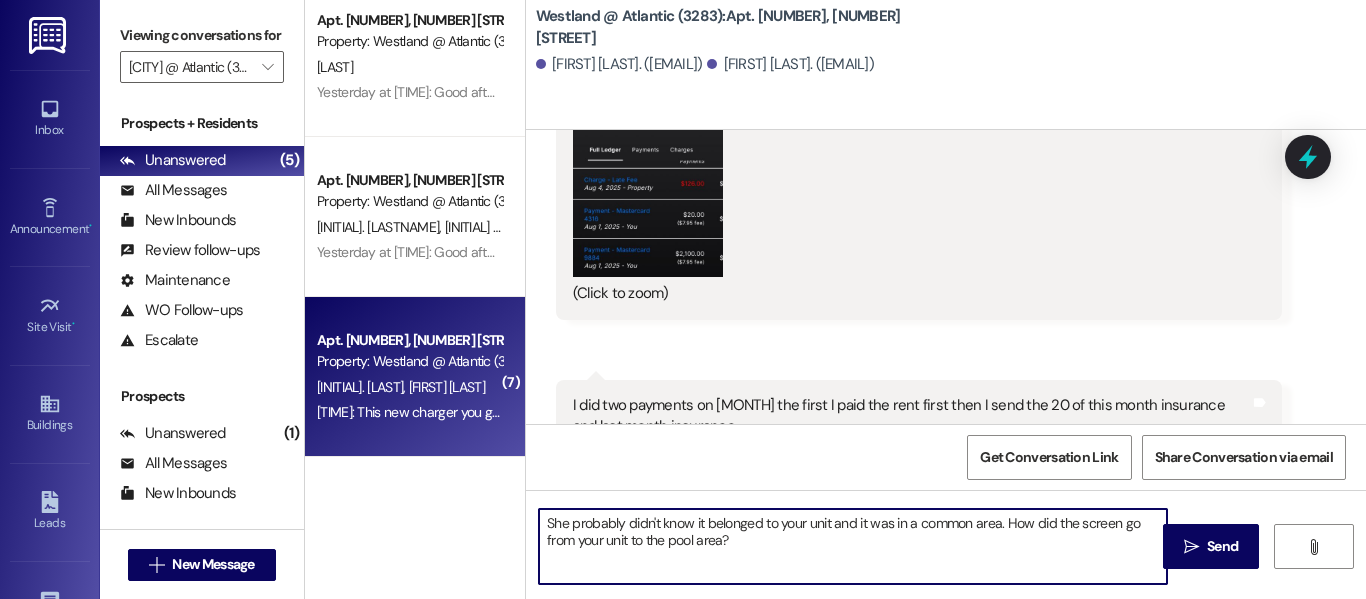 click on "She probably didn't know it belonged to your unit and it was in a common area. How did the screen go from your unit to the pool area?" at bounding box center (853, 546) 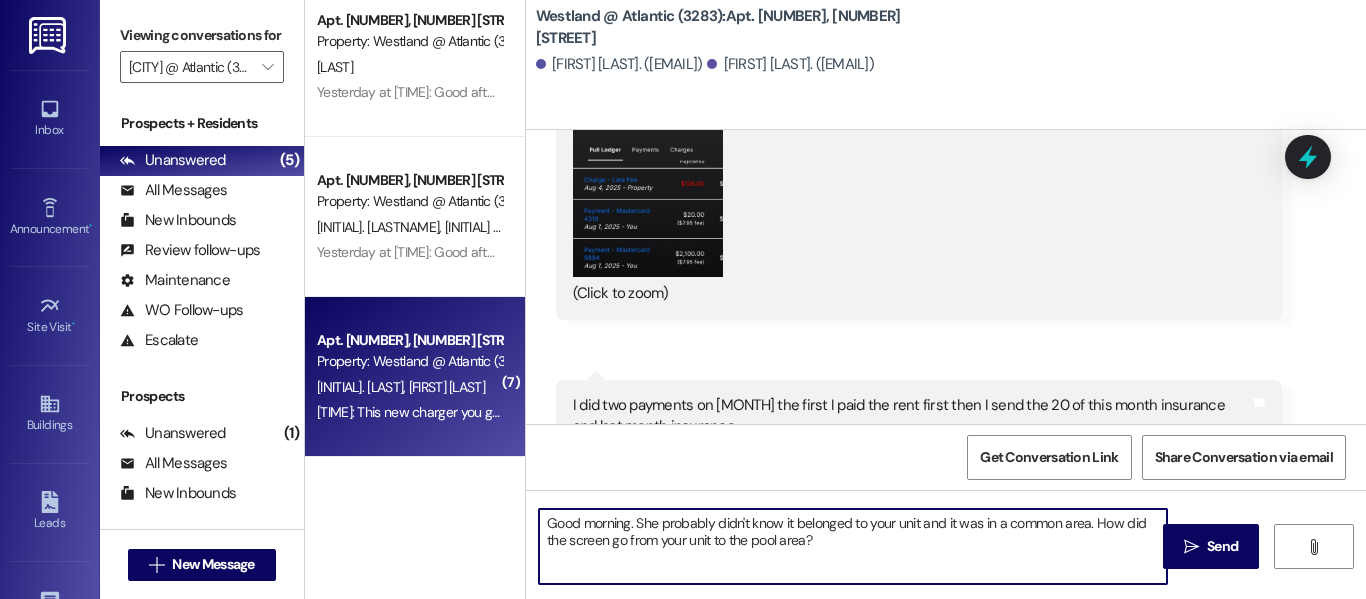 click on "Good morning. She probably didn't know it belonged to your unit and it was in a common area. How did the screen go from your unit to the pool area?" at bounding box center [853, 546] 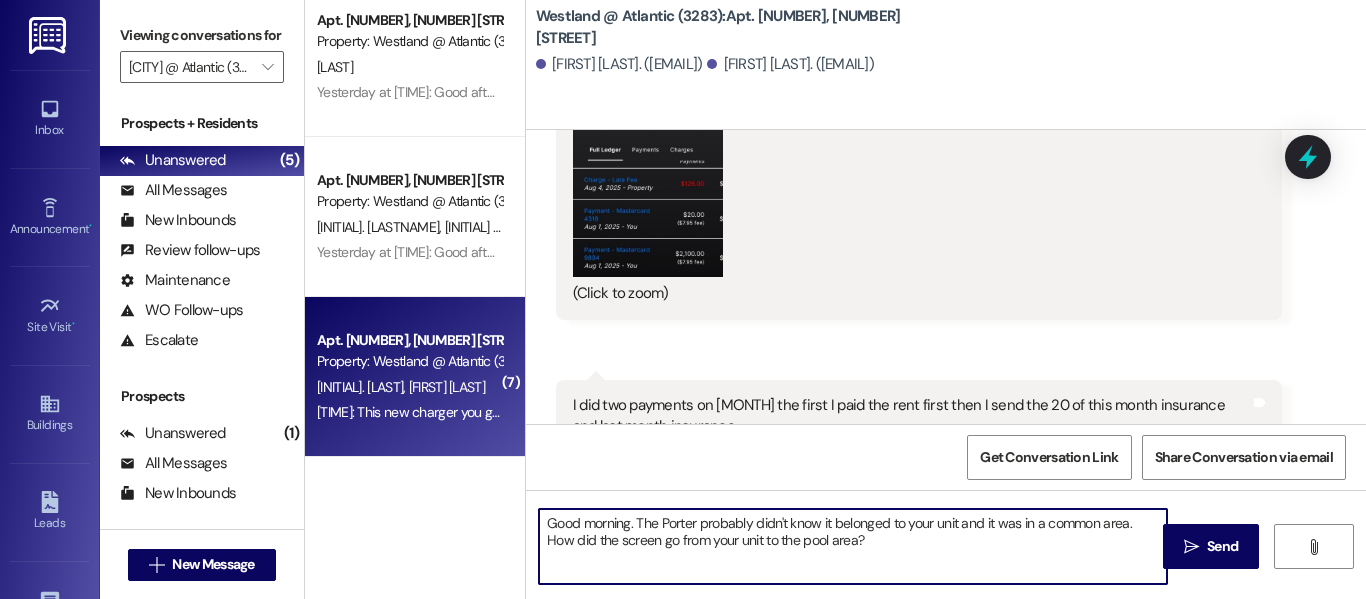 click on "Good morning. The Porter probably didn't know it belonged to your unit and it was in a common area. How did the screen go from your unit to the pool area?" at bounding box center [853, 546] 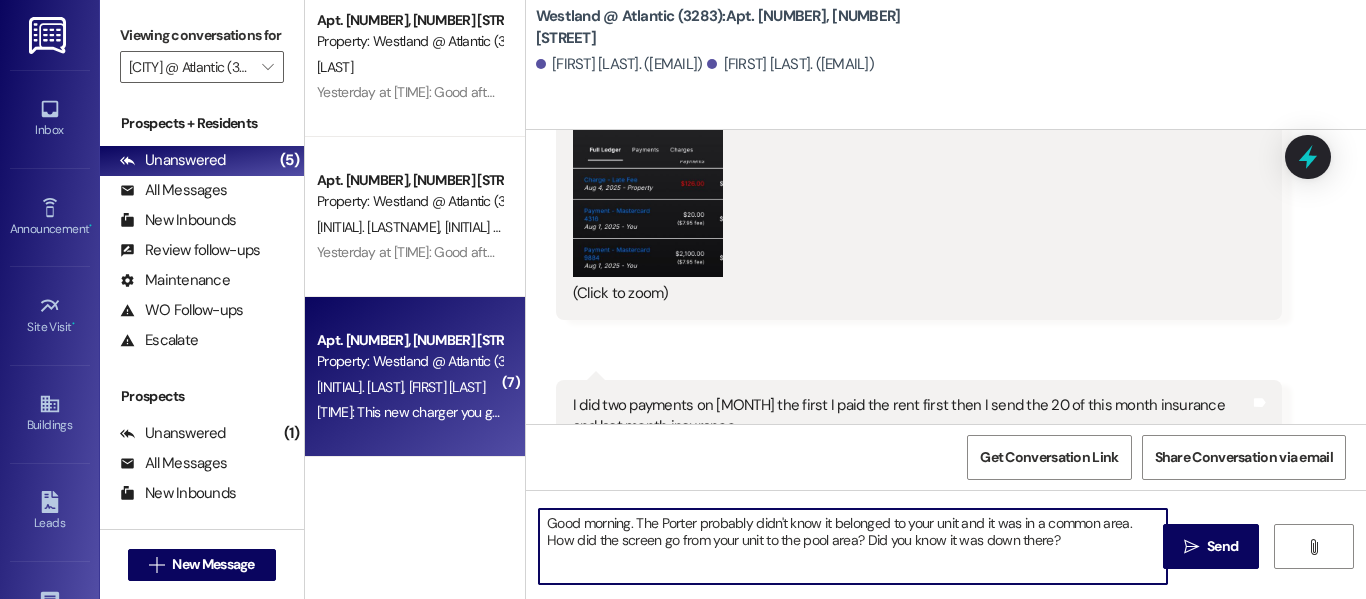 click on "Good morning. The Porter probably didn't know it belonged to your unit and it was in a common area. How did the screen go from your unit to the pool area? Did you know it was down there?" at bounding box center (853, 546) 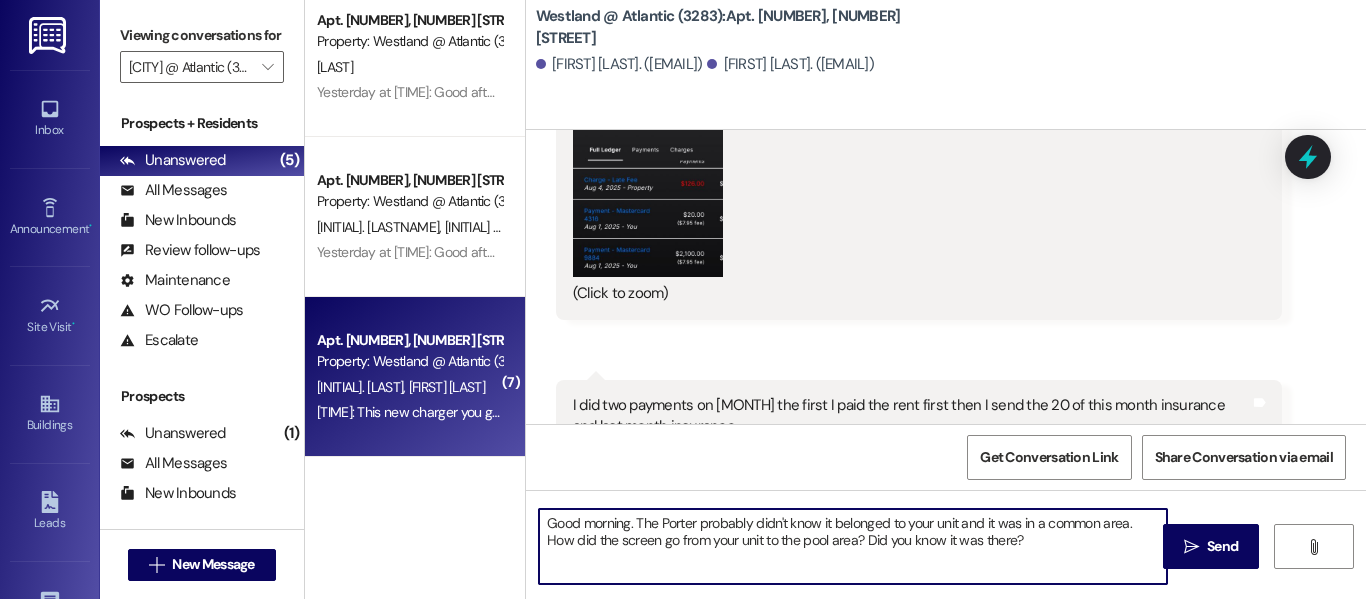 click on "Good morning. The Porter probably didn't know it belonged to your unit and it was in a common area. How did the screen go from your unit to the pool area? Did you know it was there?" at bounding box center [853, 546] 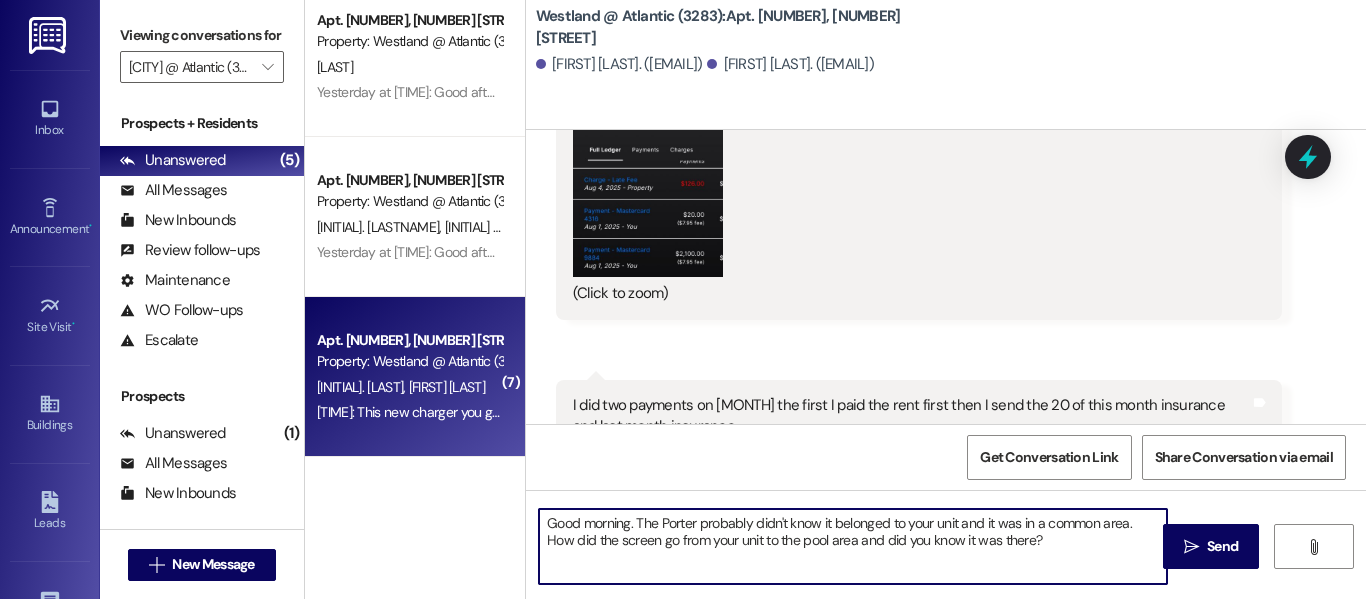 click on "Good morning. The Porter probably didn't know it belonged to your unit and it was in a common area. How did the screen go from your unit to the pool area and did you know it was there?" at bounding box center [853, 546] 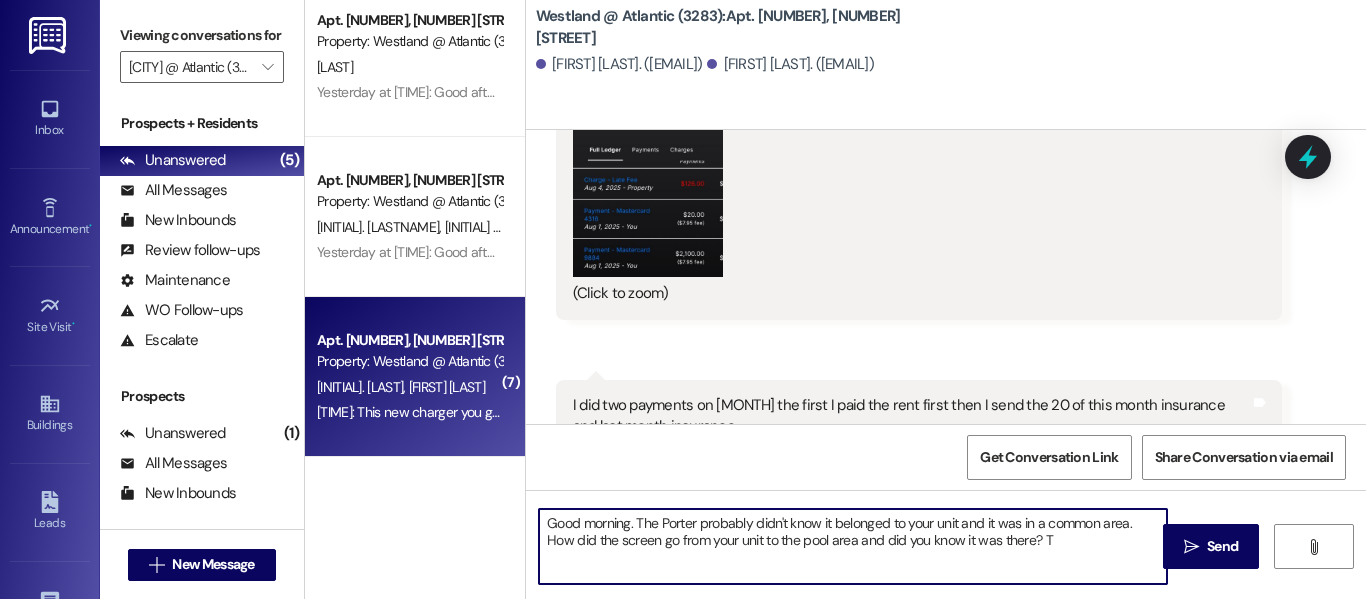 type on "Good morning. The Porter probably didn't know it belonged to your unit and it was in a common area. How did the screen go from your unit to the pool area and did you know it was there?" 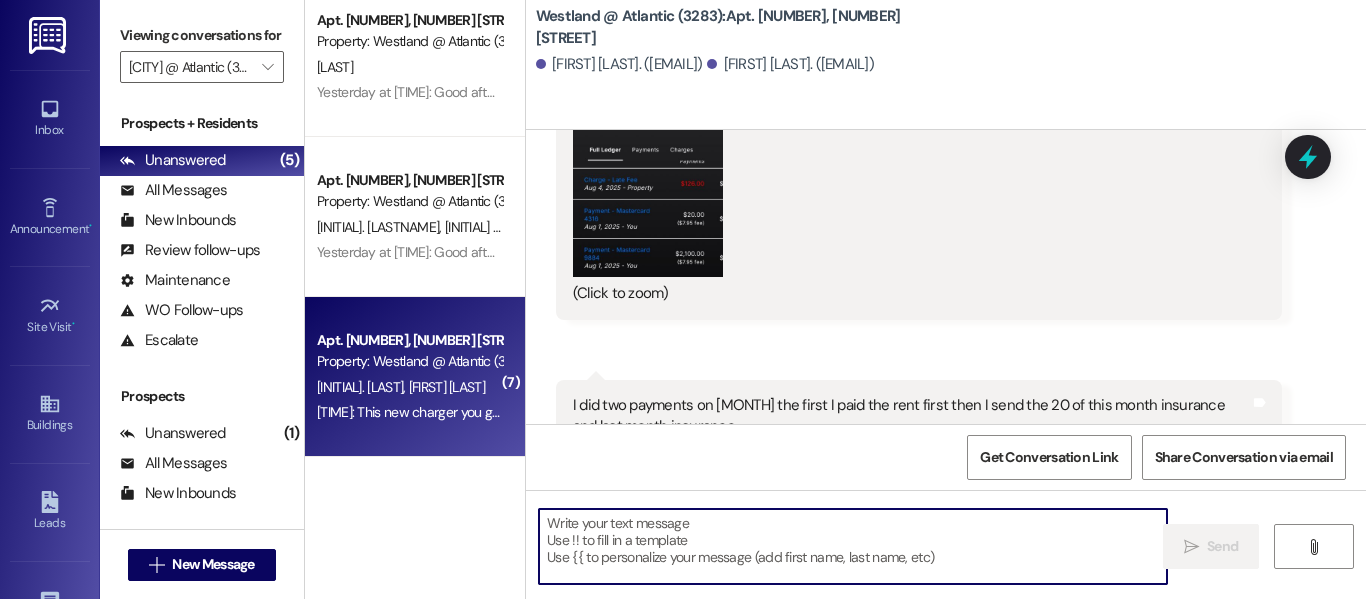 scroll, scrollTop: 78629, scrollLeft: 0, axis: vertical 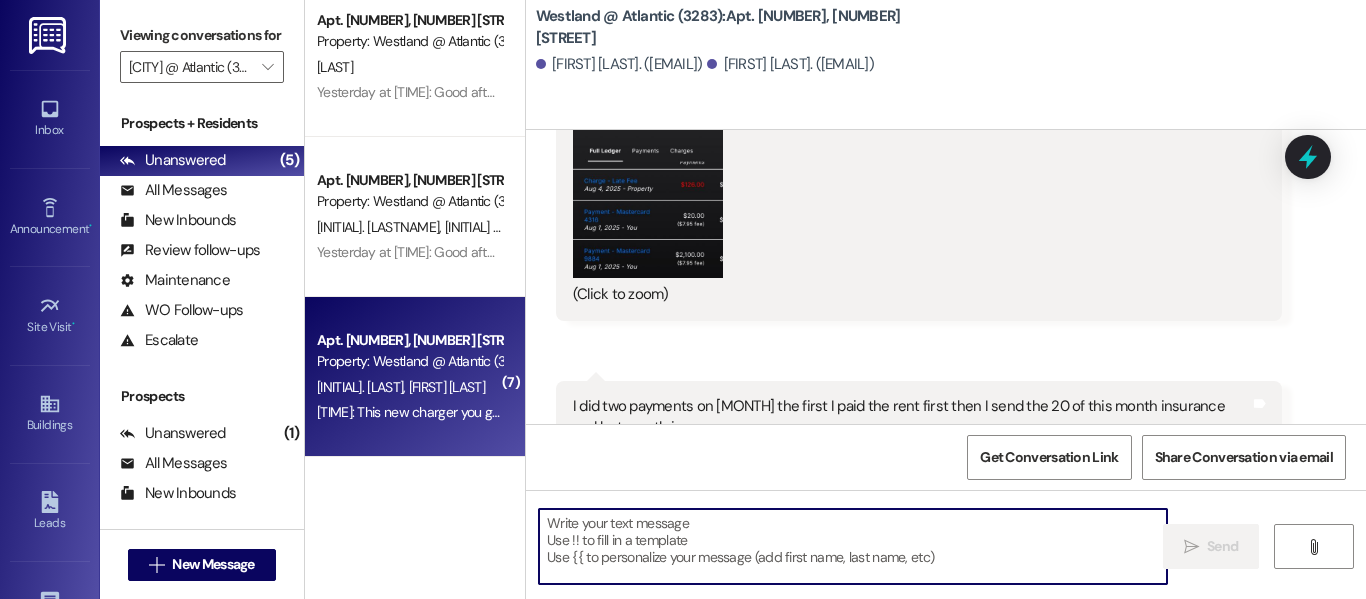 click at bounding box center (853, 546) 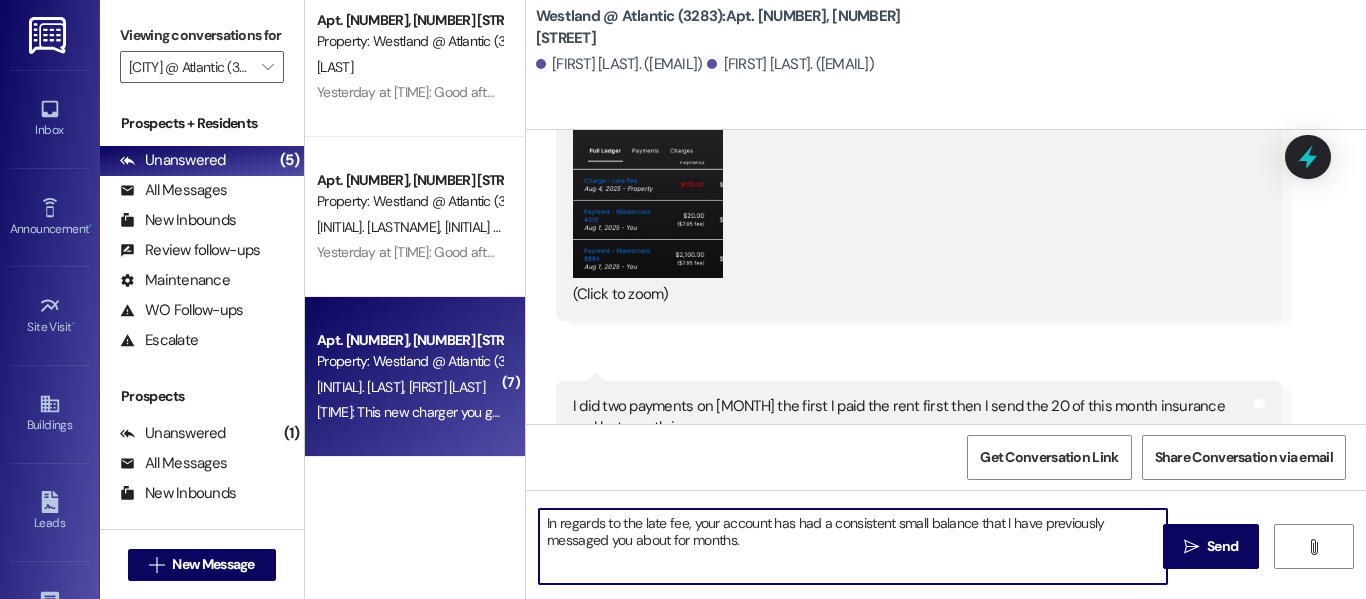 click on "In regards to the late fee, your account has had a consistent small balance that I have previously messaged you about for months." at bounding box center (853, 546) 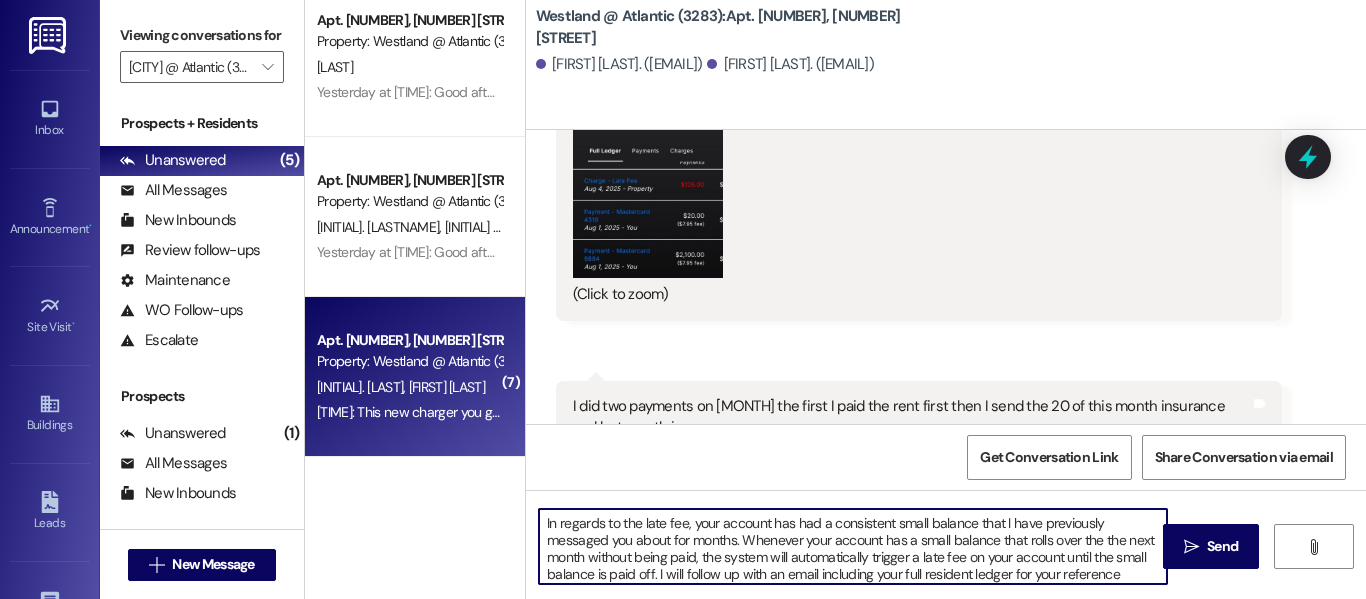 type on "In regards to the late fee, your account has had a consistent small balance that I have previously messaged you about for months. Whenever your account has a small balance that rolls over the the next month without being paid, the system will automatically trigger a late fee on your account until the small balance is paid off. I will follow up with an email including your full resident ledger for your reference." 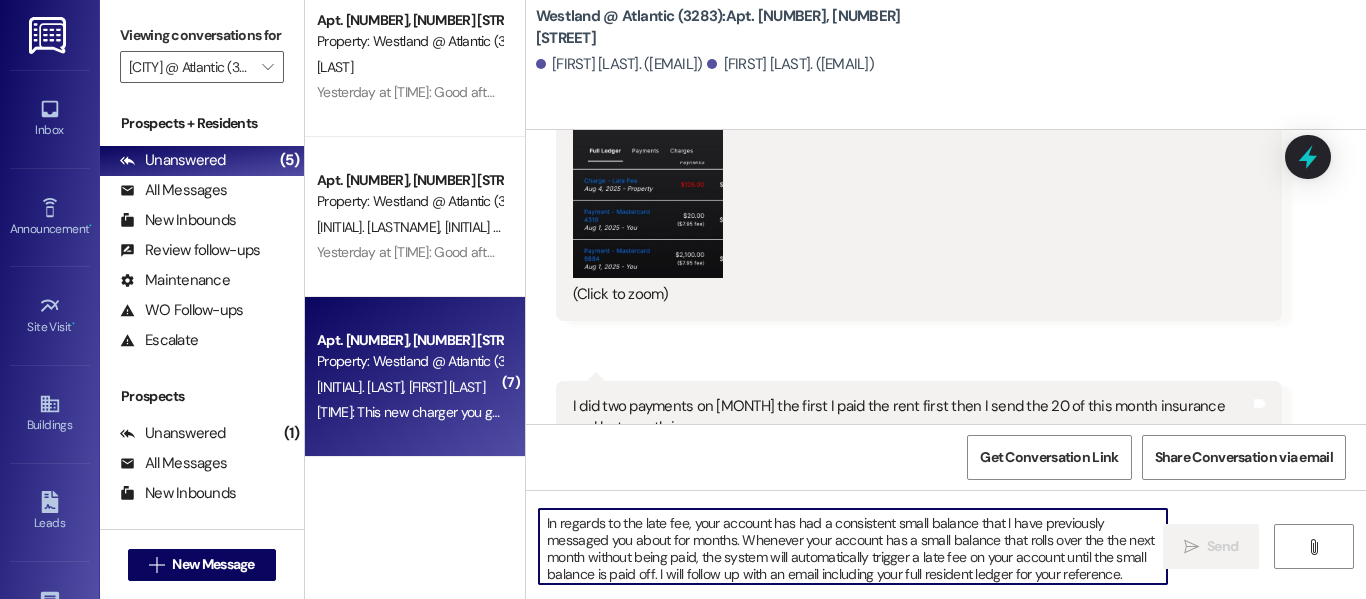 type 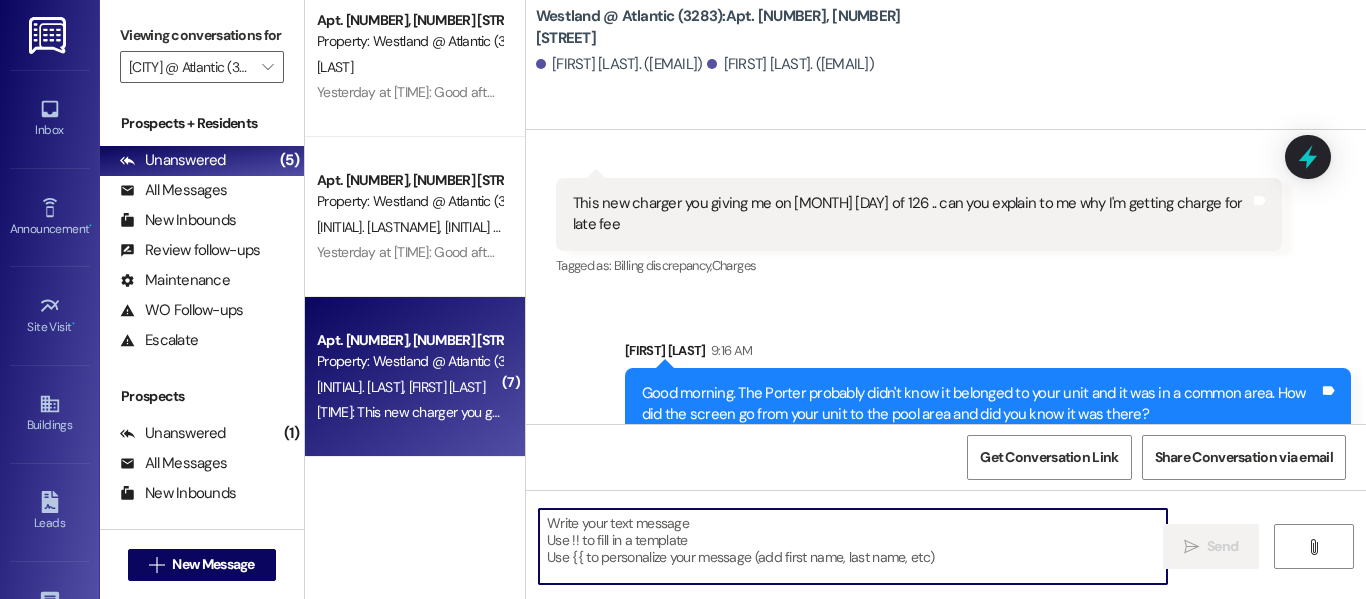 scroll, scrollTop: 78995, scrollLeft: 0, axis: vertical 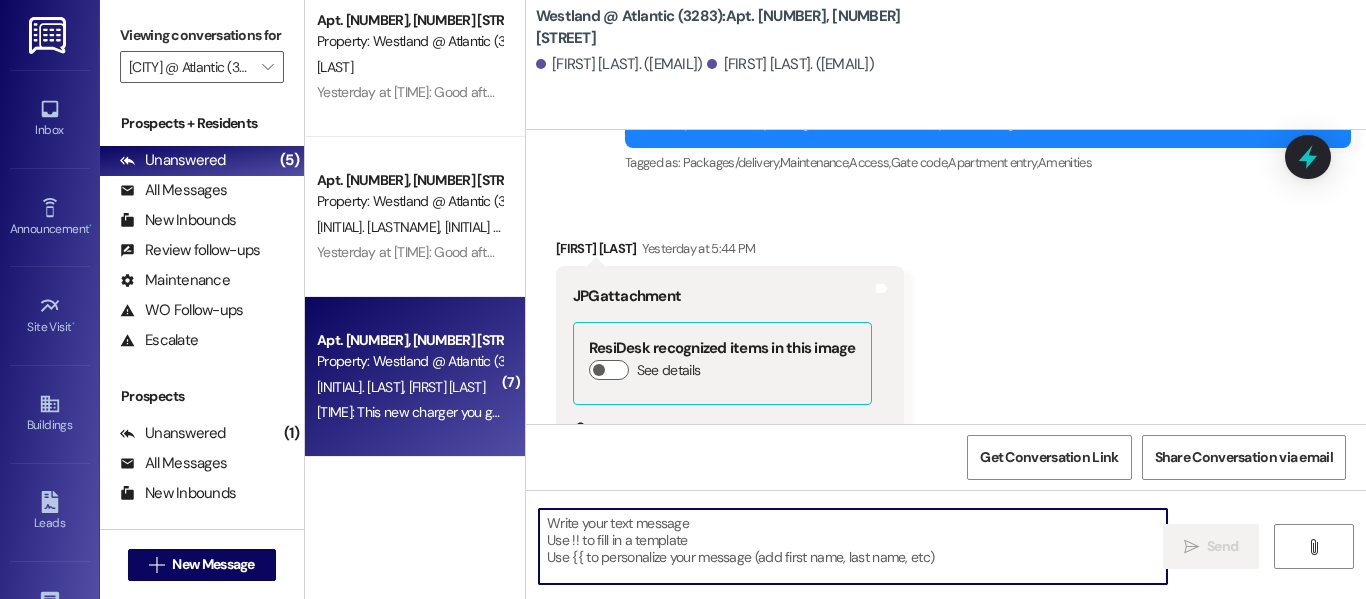 click at bounding box center [648, 556] 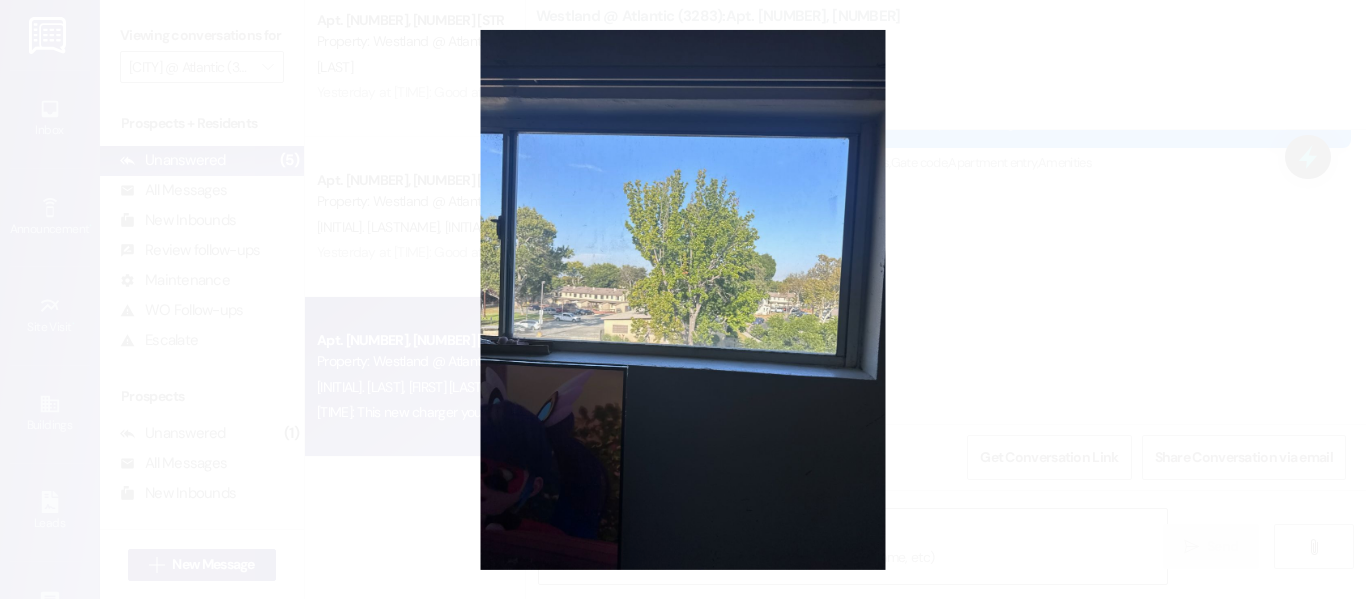 type 